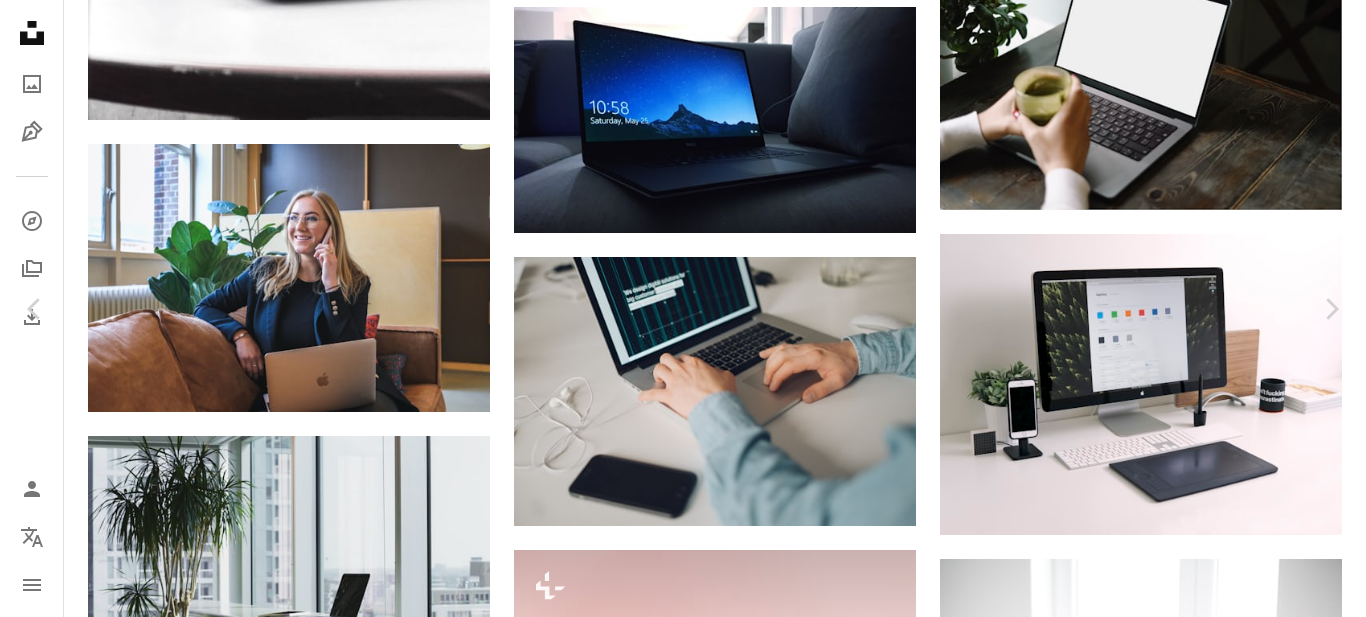 scroll, scrollTop: 84926, scrollLeft: 0, axis: vertical 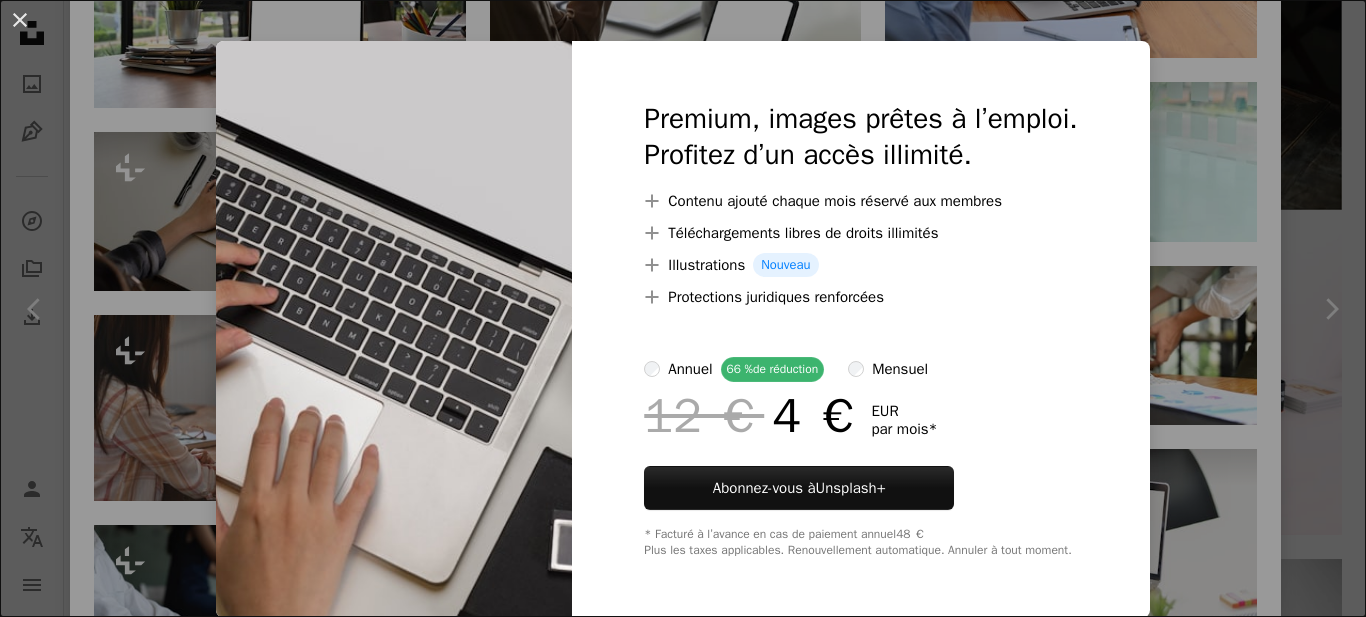 click on "An X shape Premium, images prêtes à l’emploi. Profitez d’un accès illimité. A plus sign Contenu ajouté chaque mois réservé aux membres A plus sign Téléchargements libres de droits illimités A plus sign Illustrations  Nouveau A plus sign Protections juridiques renforcées annuel 66 %  de réduction mensuel 12 €   4 € EUR par mois * Abonnez-vous à  Unsplash+ * Facturé à l’avance en cas de paiement annuel  48 € Plus les taxes applicables. Renouvellement automatique. Annuler à tout moment." at bounding box center (683, 308) 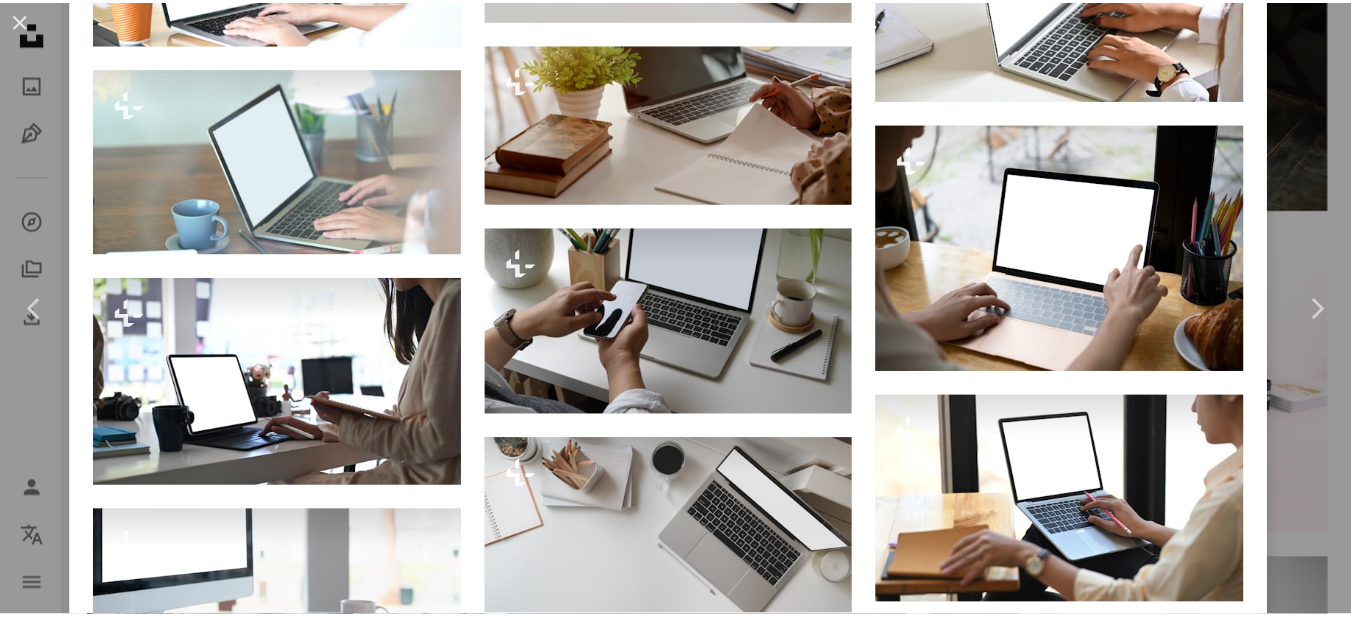 scroll, scrollTop: 4446, scrollLeft: 0, axis: vertical 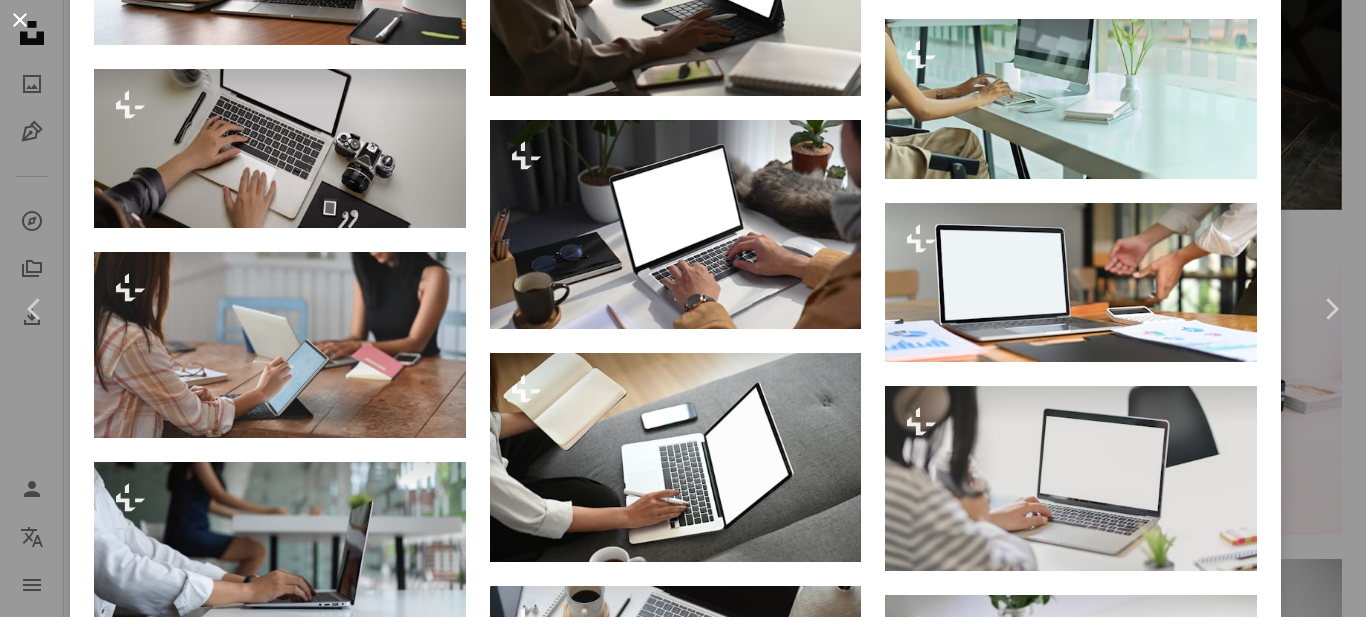 click on "An X shape" at bounding box center [20, 20] 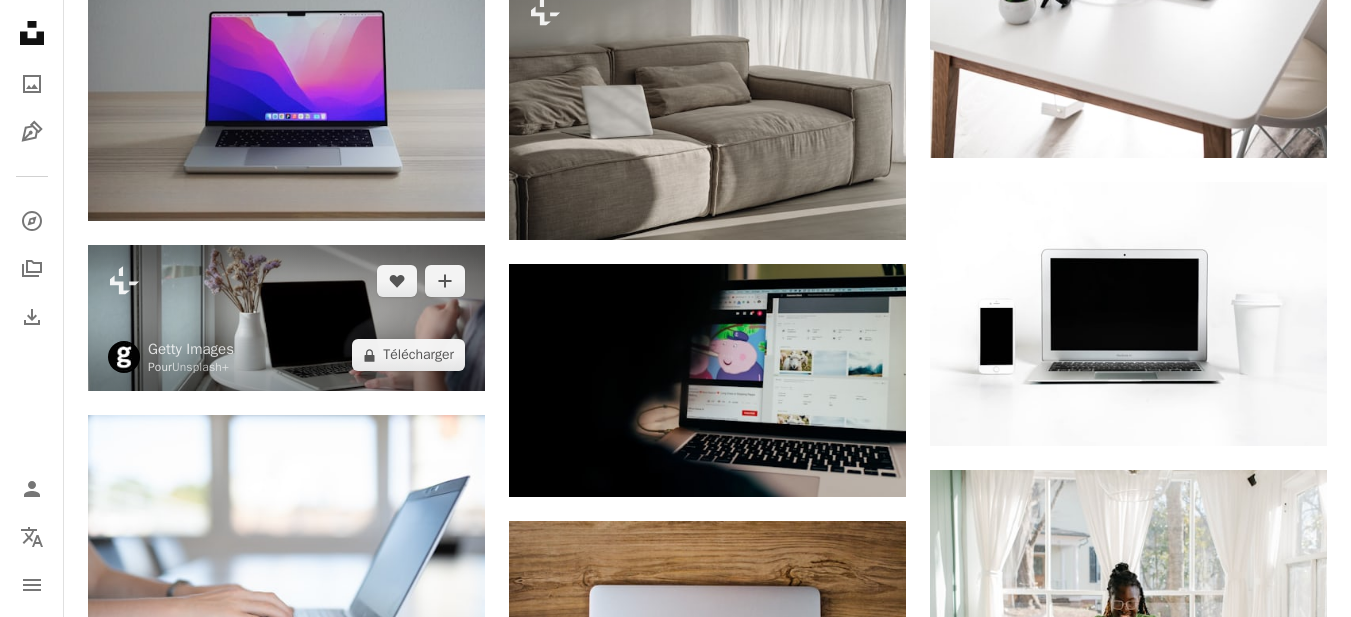 click at bounding box center (286, 318) 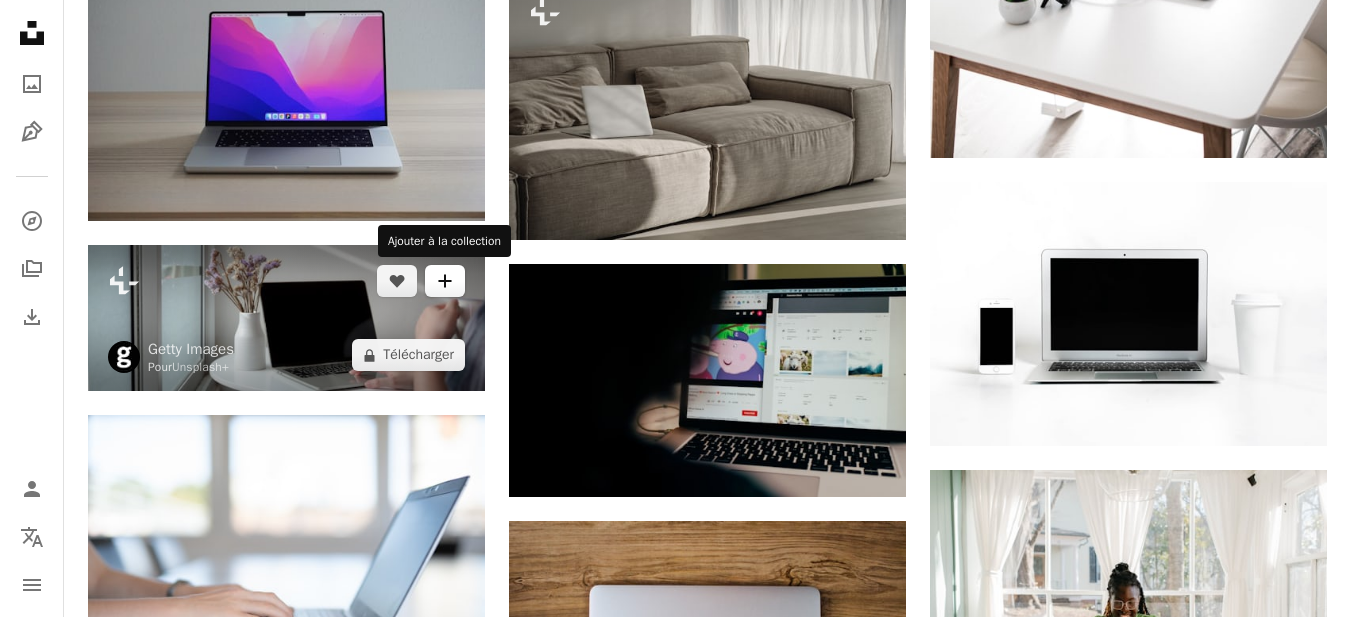 click on "A plus sign" 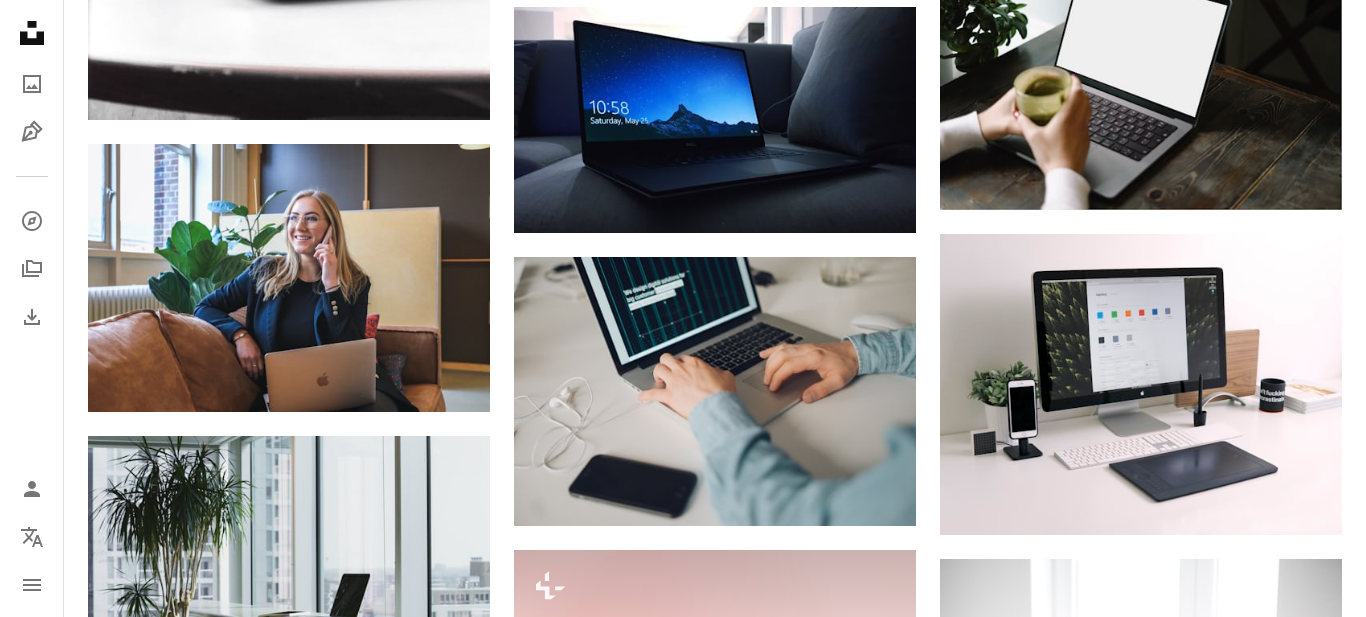 click on "An X shape S’inscrire à Unsplash Vous avez déjà un compte ?  Connexion Prénom Nom E-mail Nom d’utilisateur  (n’utilisez que des lettres, des chiffres ou des tirets) Mot de passe  (8 car. minimum) S’inscrire En vous inscrivant, vous acceptez les  Conditions  et la  Charte de protection des données ." at bounding box center (683, 5600) 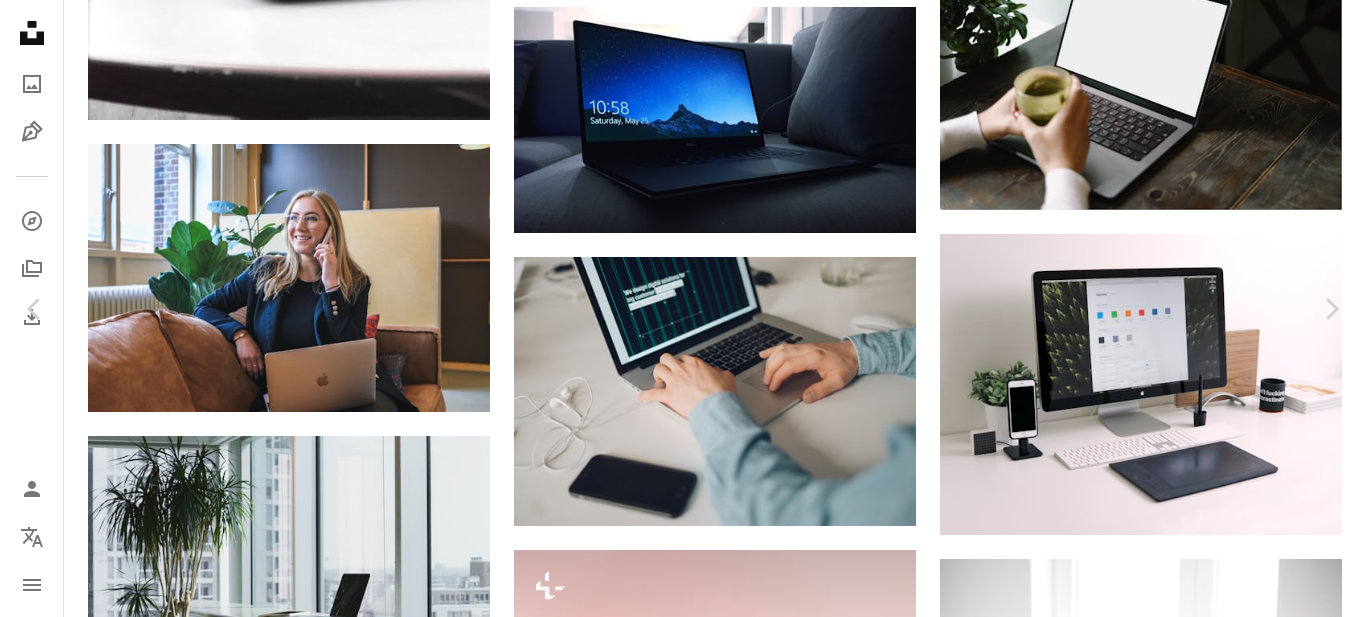 click on "[FIRST] [LAST]" at bounding box center (683, 5600) 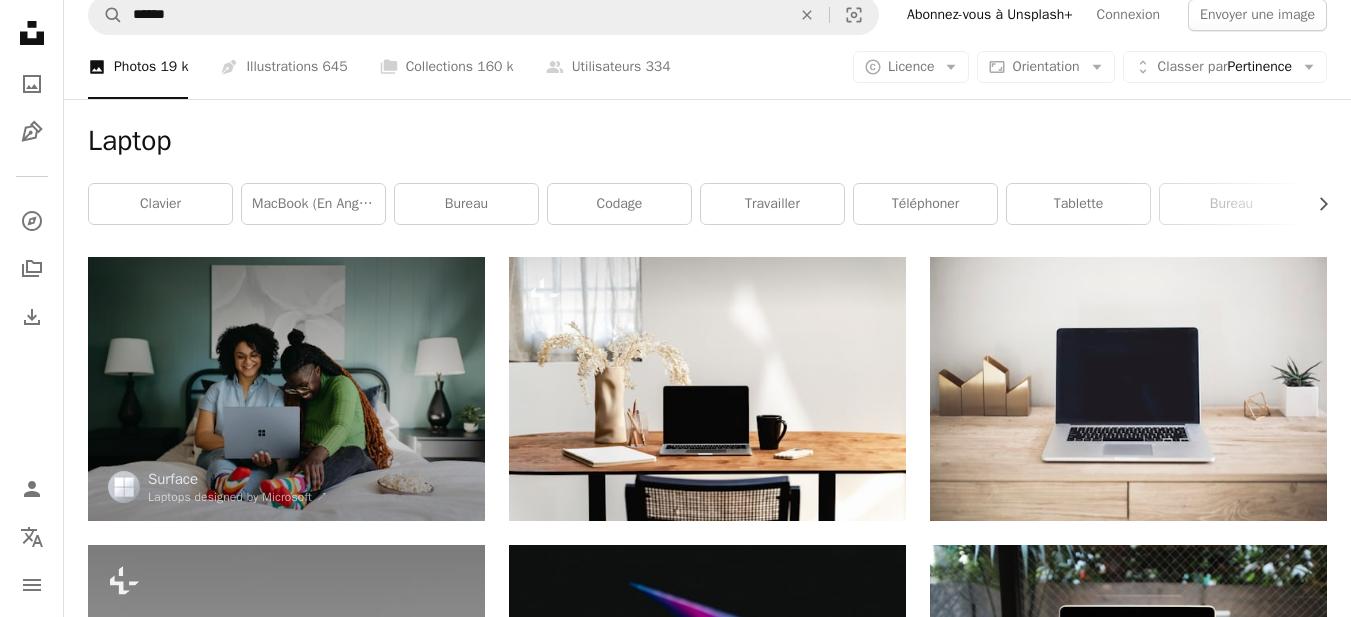 scroll, scrollTop: 0, scrollLeft: 0, axis: both 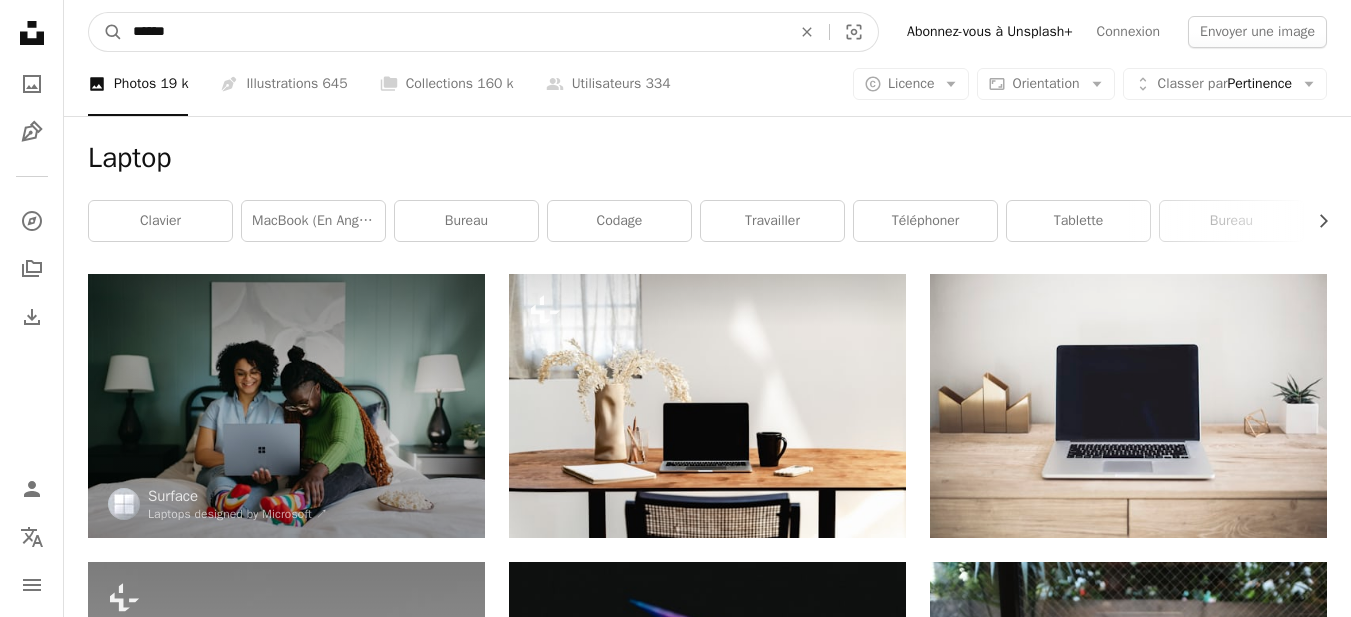 click on "******" at bounding box center (454, 32) 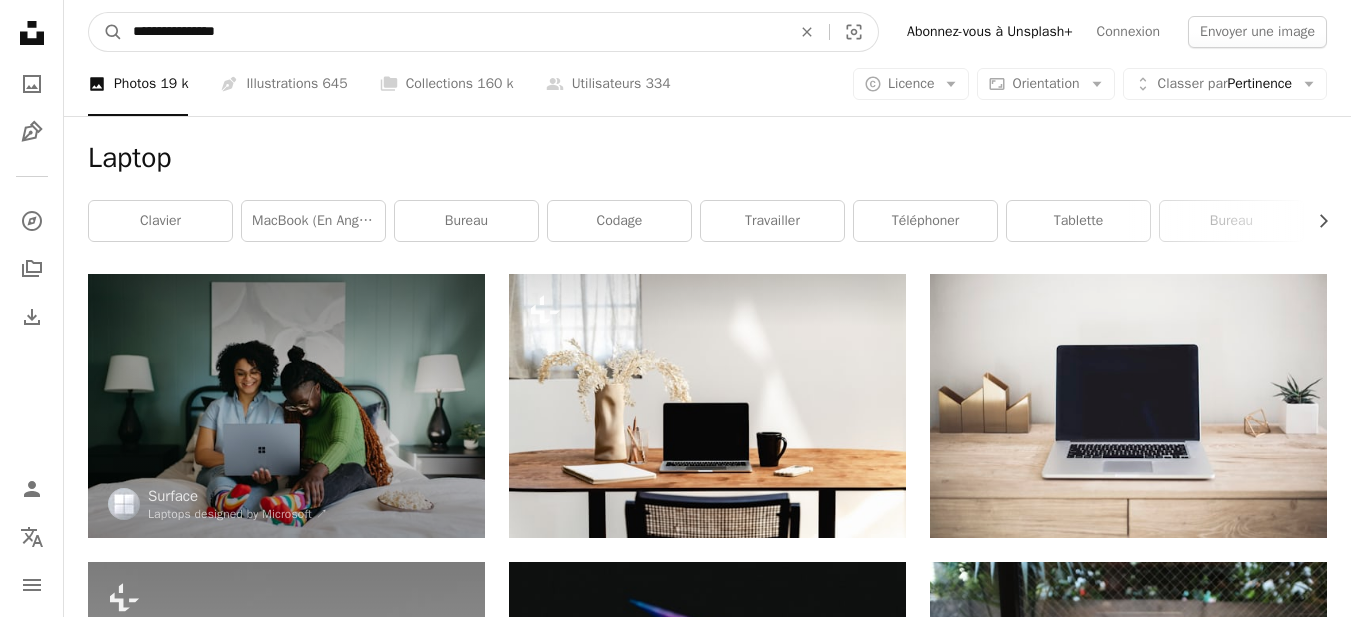type on "**********" 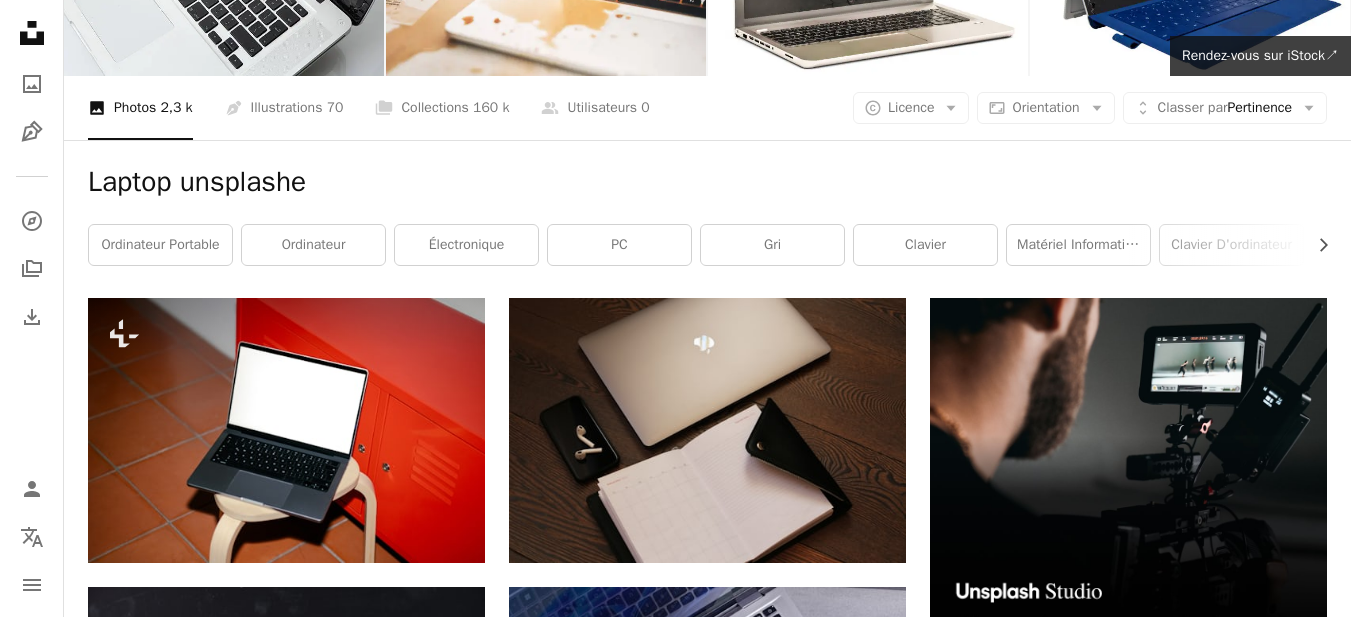 scroll, scrollTop: 0, scrollLeft: 0, axis: both 